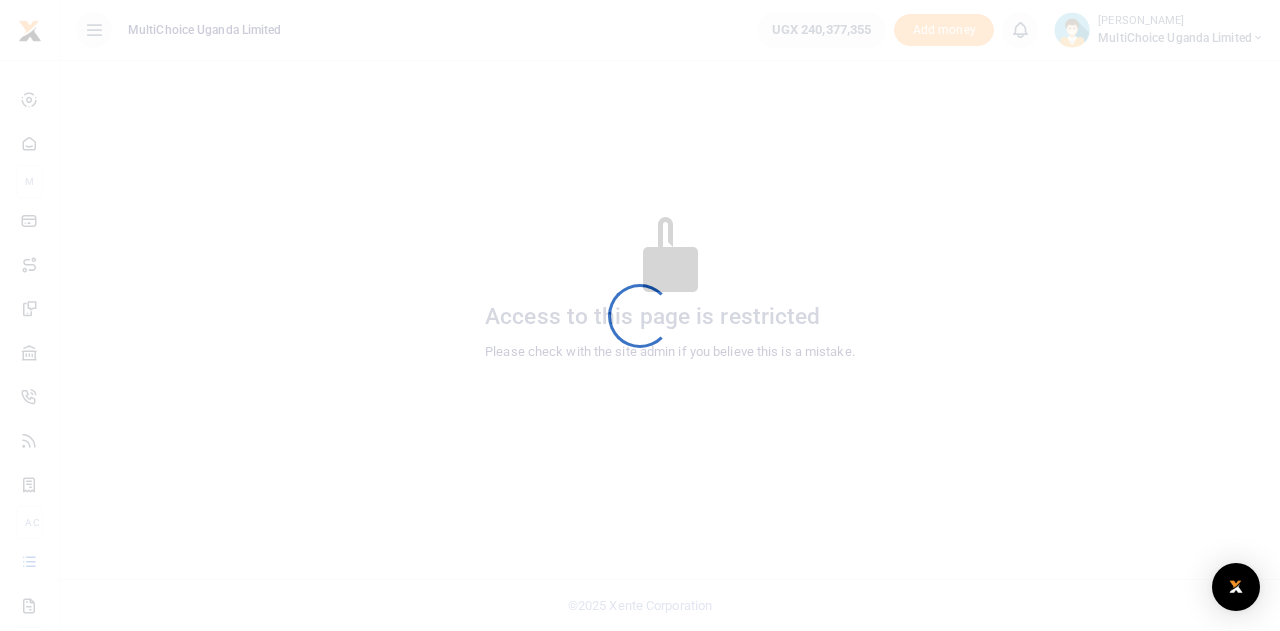 scroll, scrollTop: 0, scrollLeft: 0, axis: both 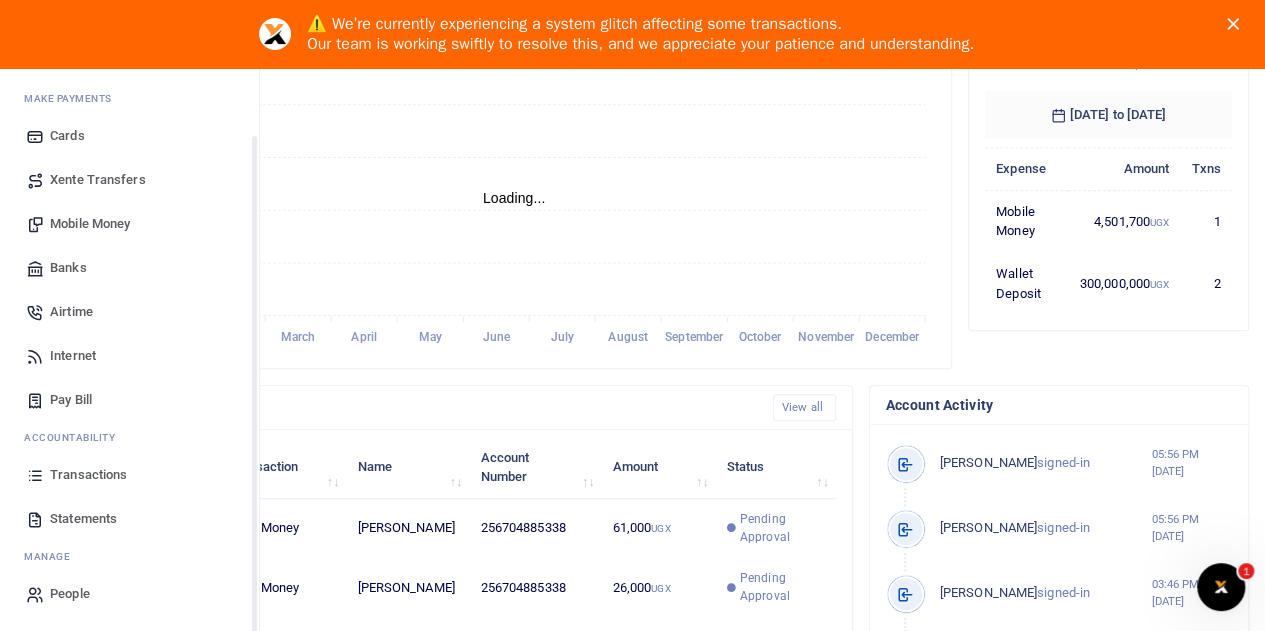 click on "Transactions" at bounding box center (88, 475) 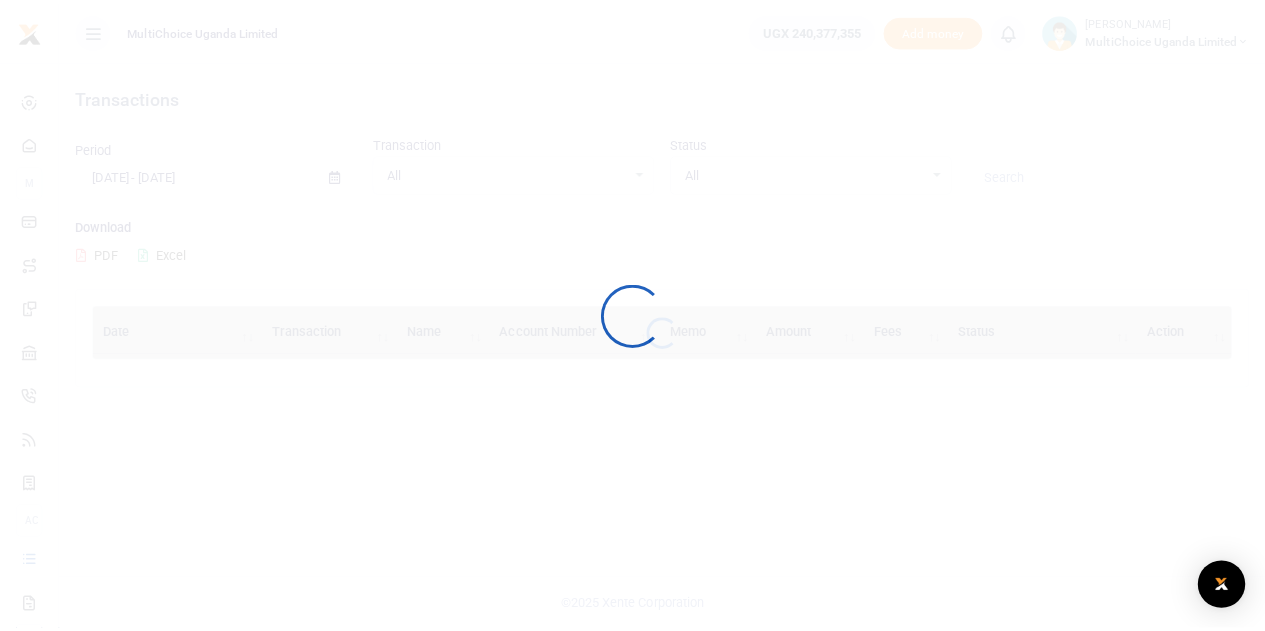scroll, scrollTop: 0, scrollLeft: 0, axis: both 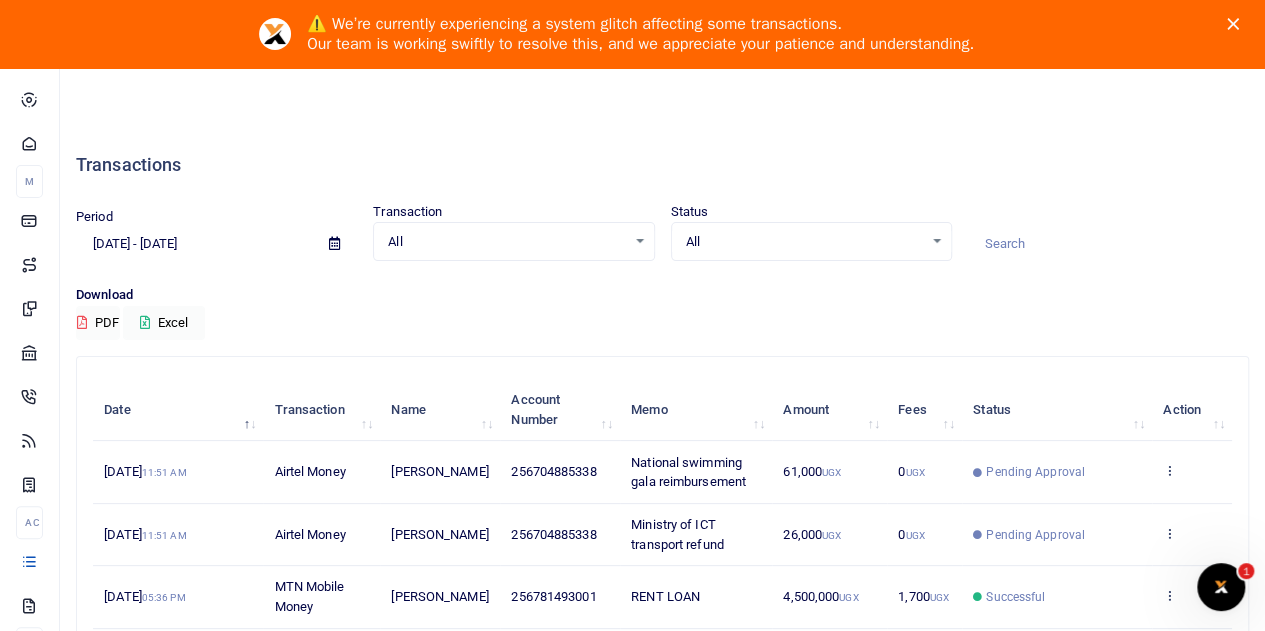 click on "All Select an option..." at bounding box center [811, 242] 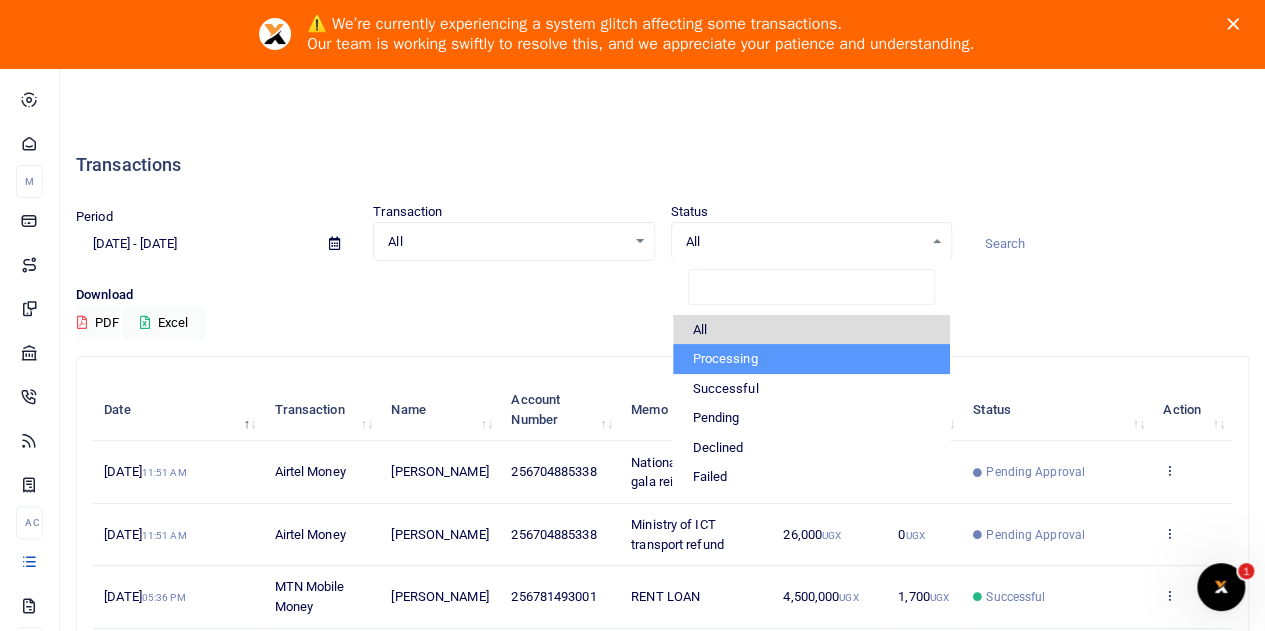 click on "Processing" at bounding box center [811, 359] 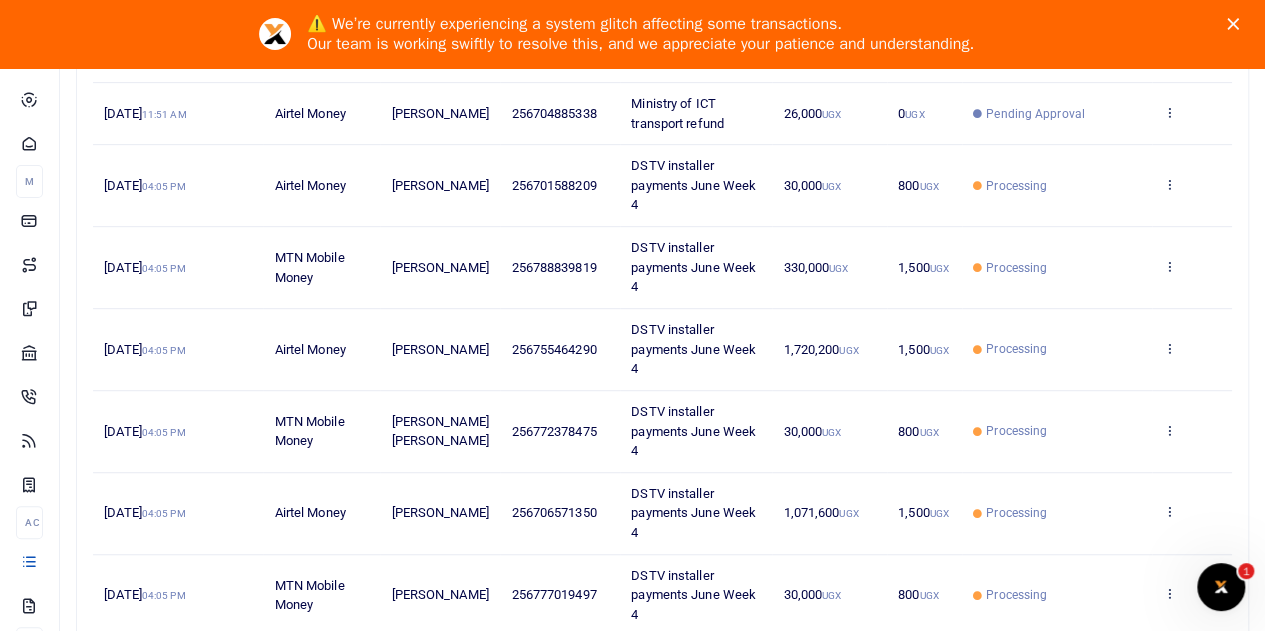 scroll, scrollTop: 721, scrollLeft: 0, axis: vertical 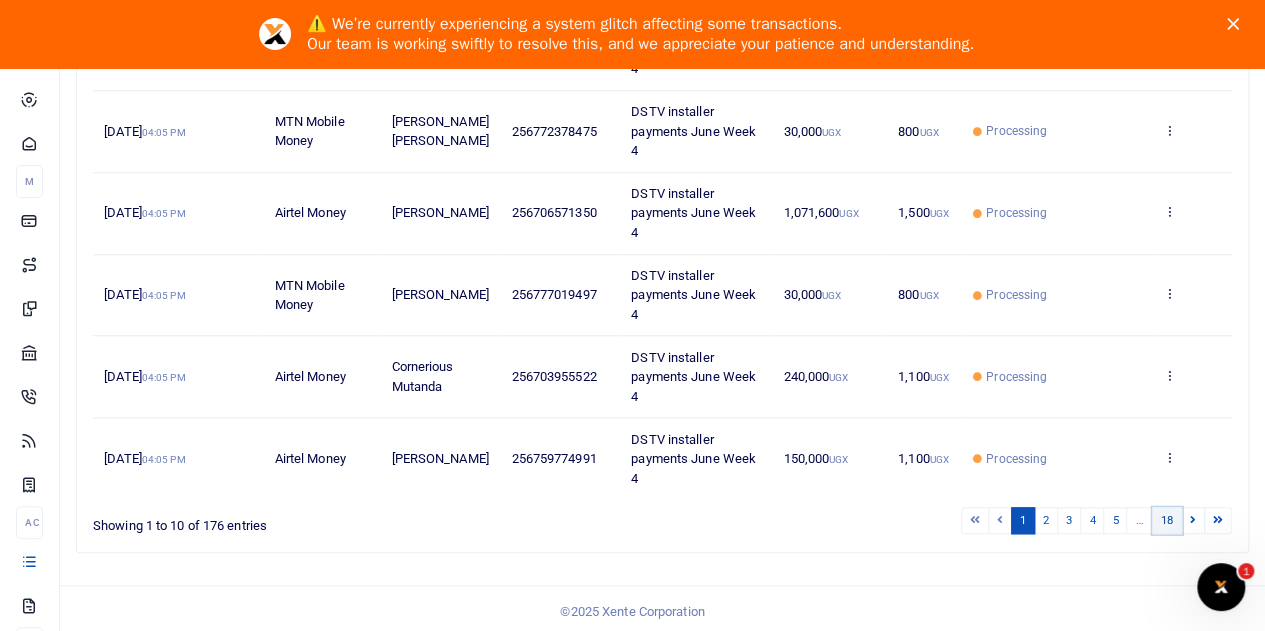 click on "18" at bounding box center (1167, 520) 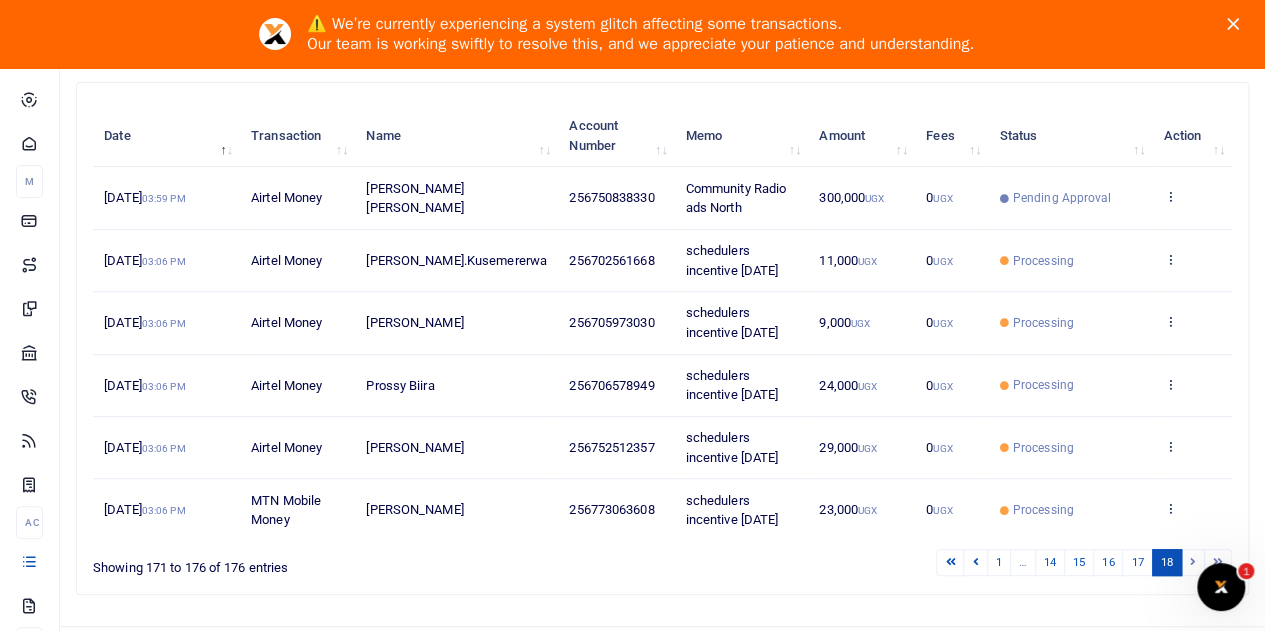scroll, scrollTop: 317, scrollLeft: 0, axis: vertical 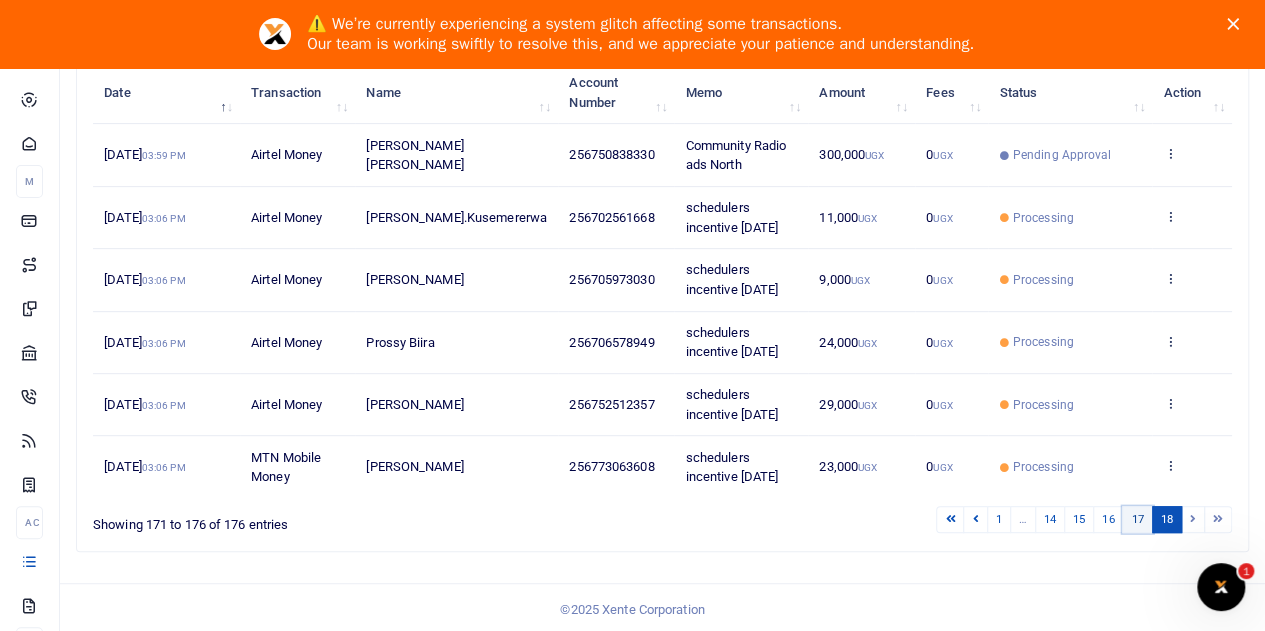 click on "17" at bounding box center (1137, 519) 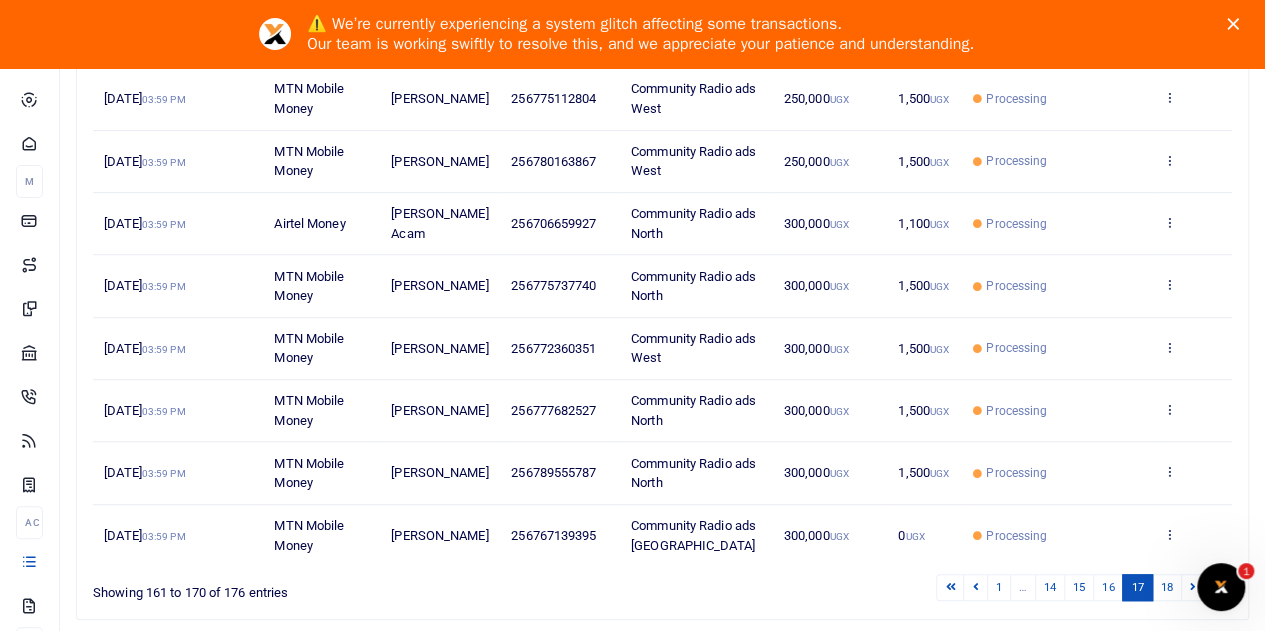 scroll, scrollTop: 565, scrollLeft: 0, axis: vertical 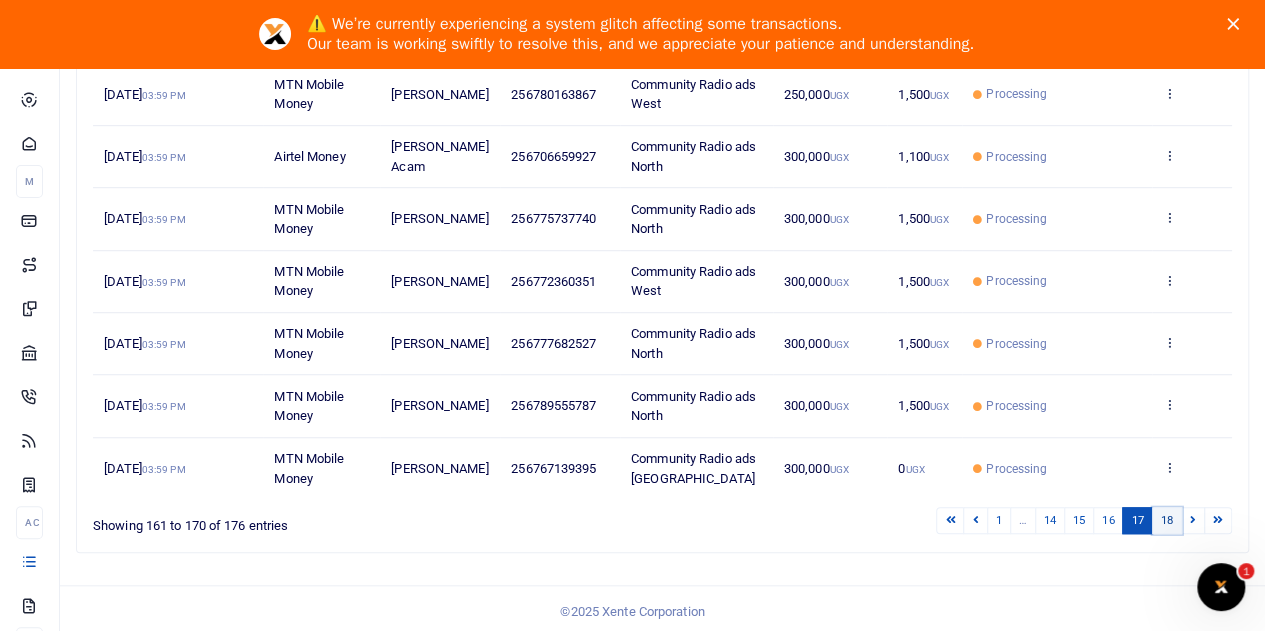 click on "18" at bounding box center (1167, 520) 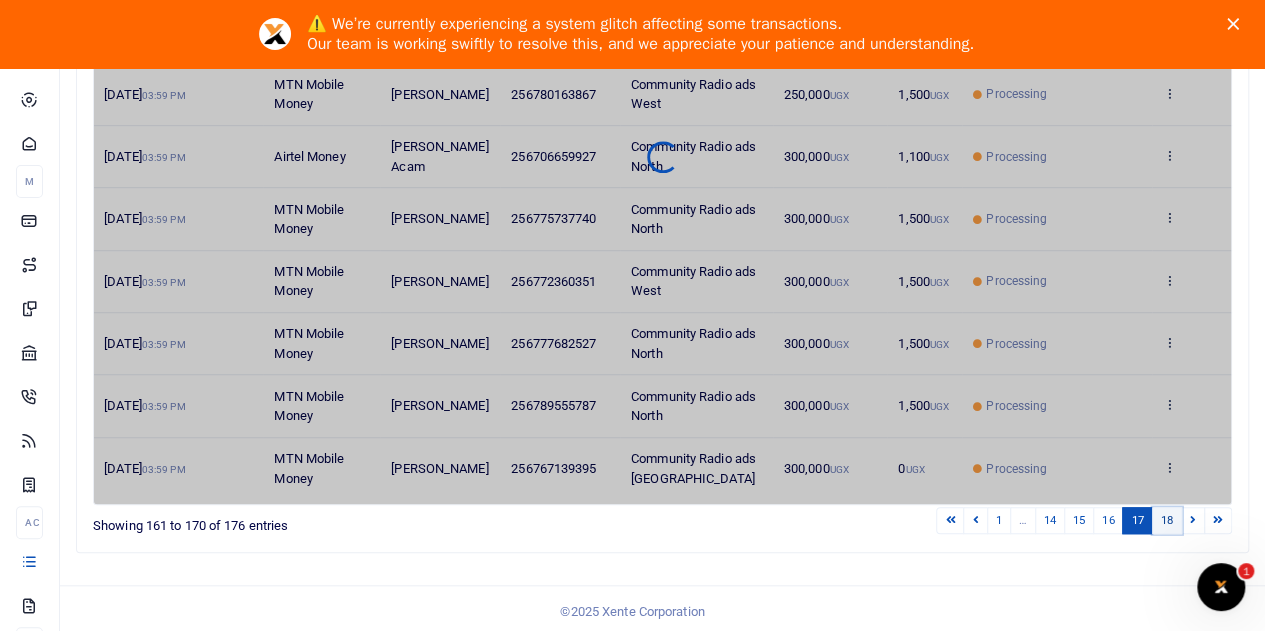 click on "18" at bounding box center [1167, 520] 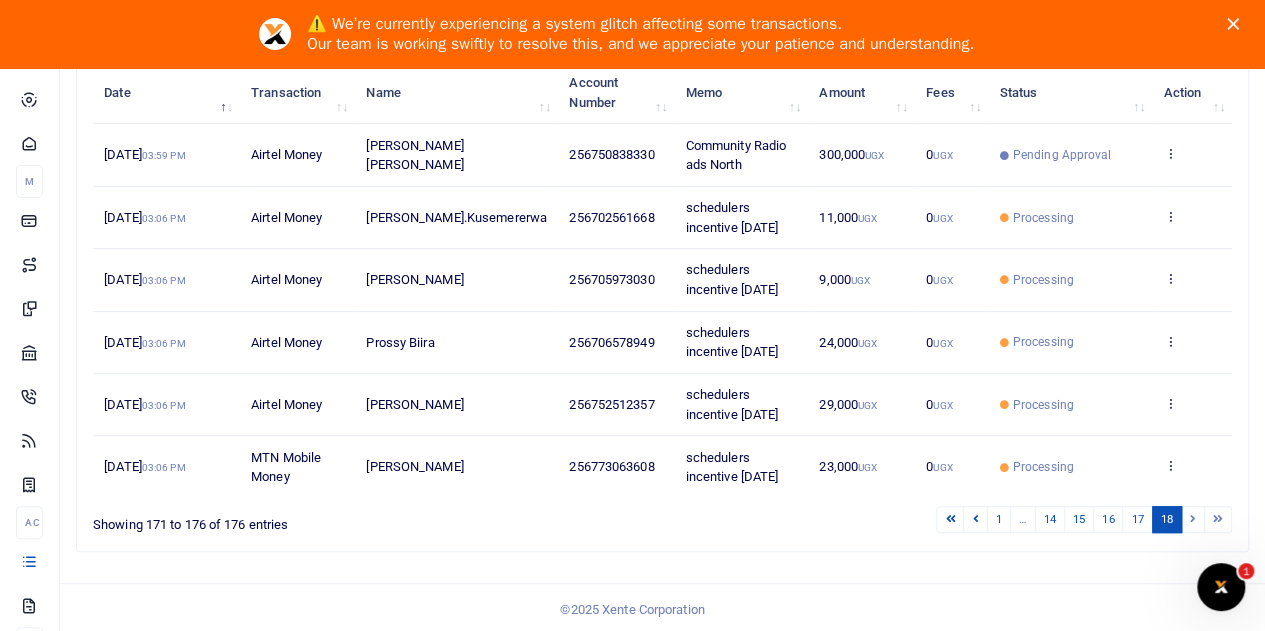 scroll, scrollTop: 0, scrollLeft: 0, axis: both 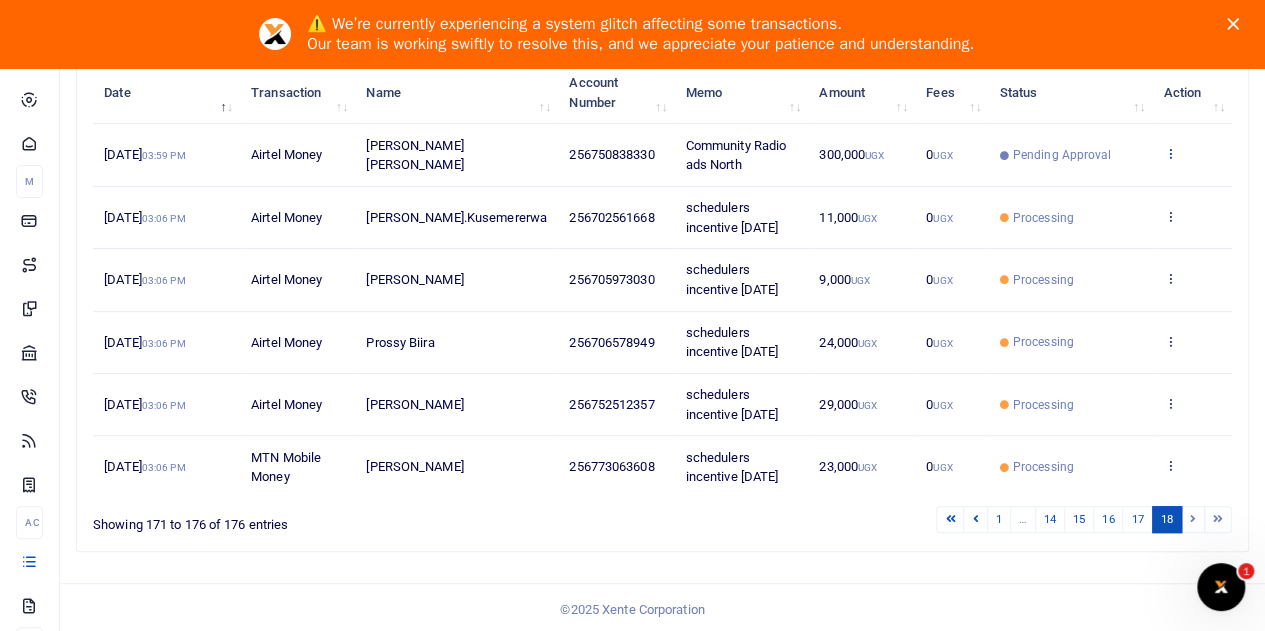 click at bounding box center (1169, 153) 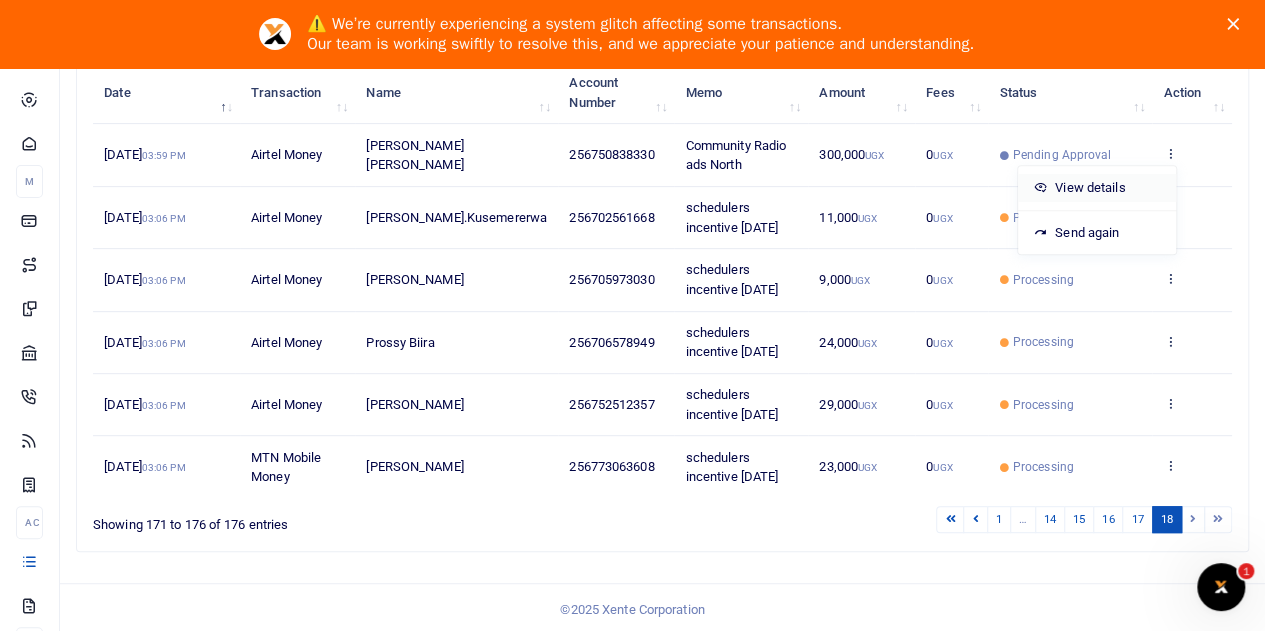 click on "View details" at bounding box center (1097, 188) 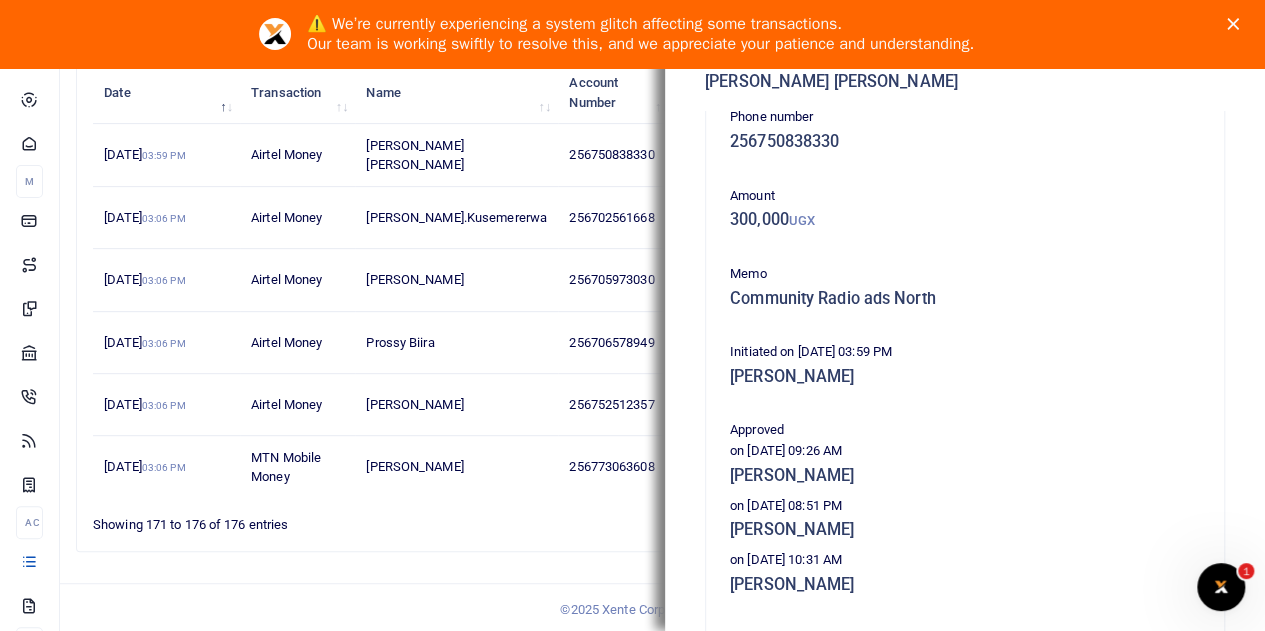 scroll, scrollTop: 0, scrollLeft: 0, axis: both 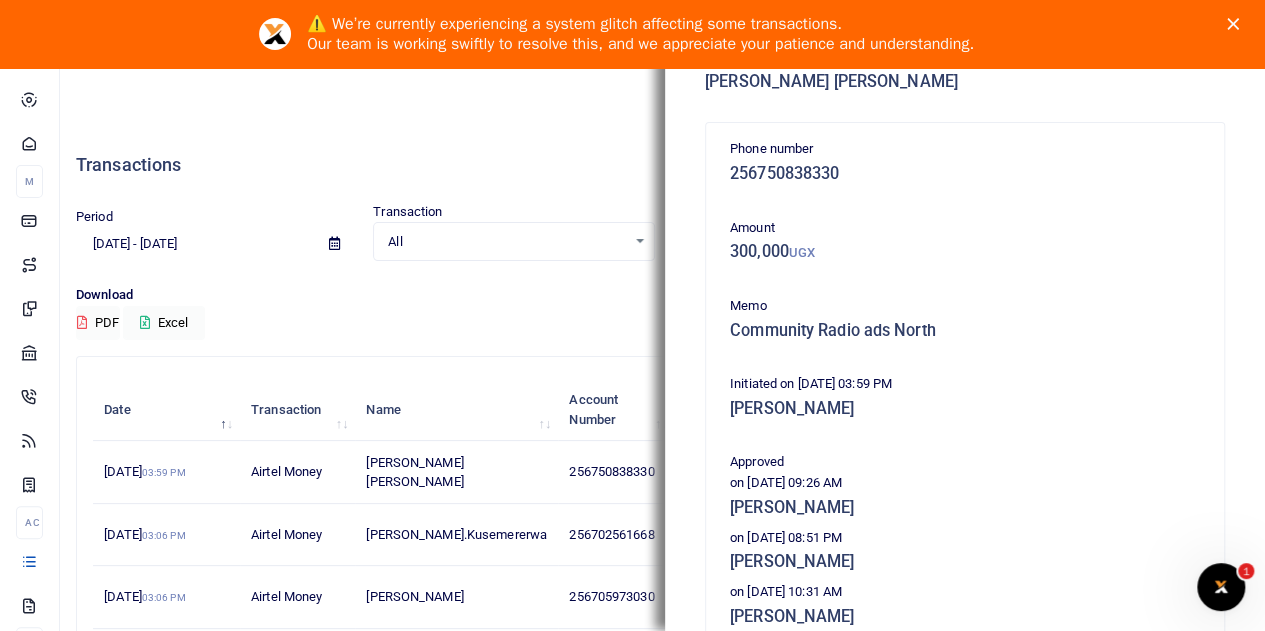 click 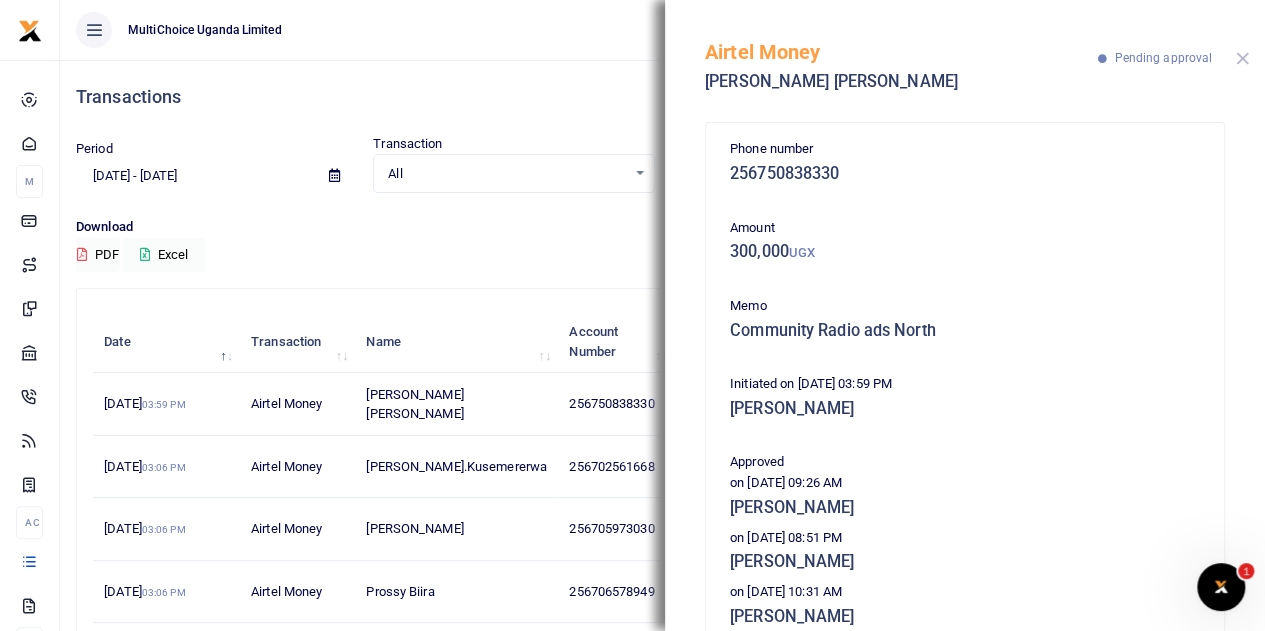 click at bounding box center [1242, 58] 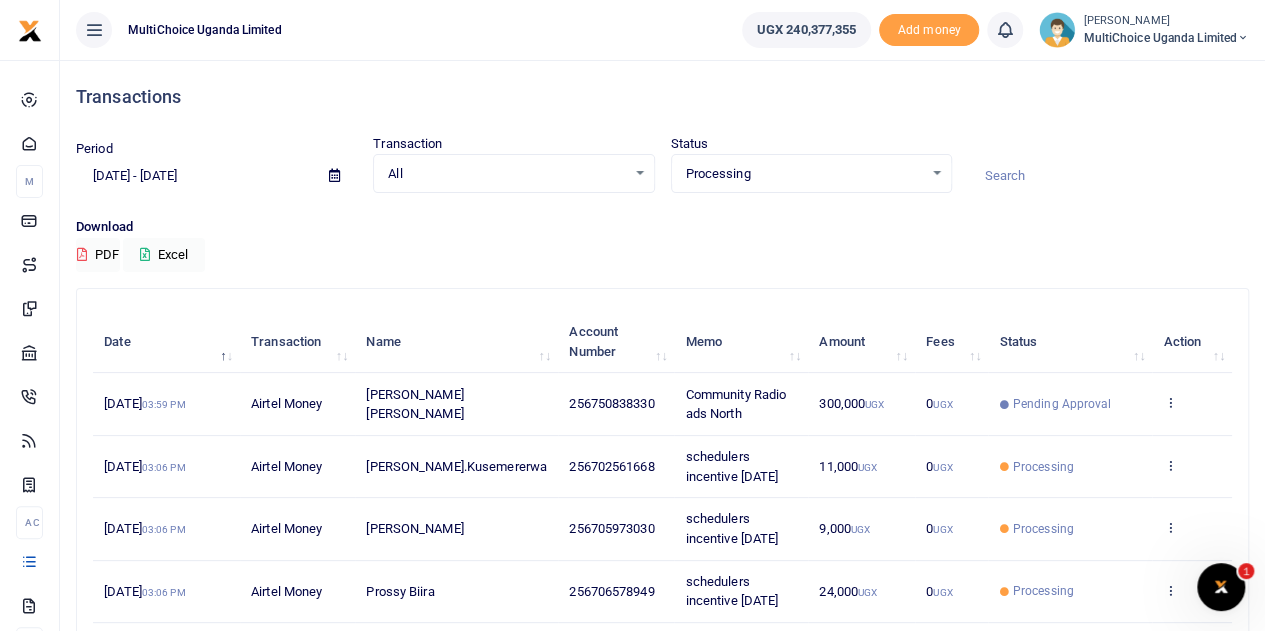 click on "MultiChoice Uganda Limited" at bounding box center (1166, 38) 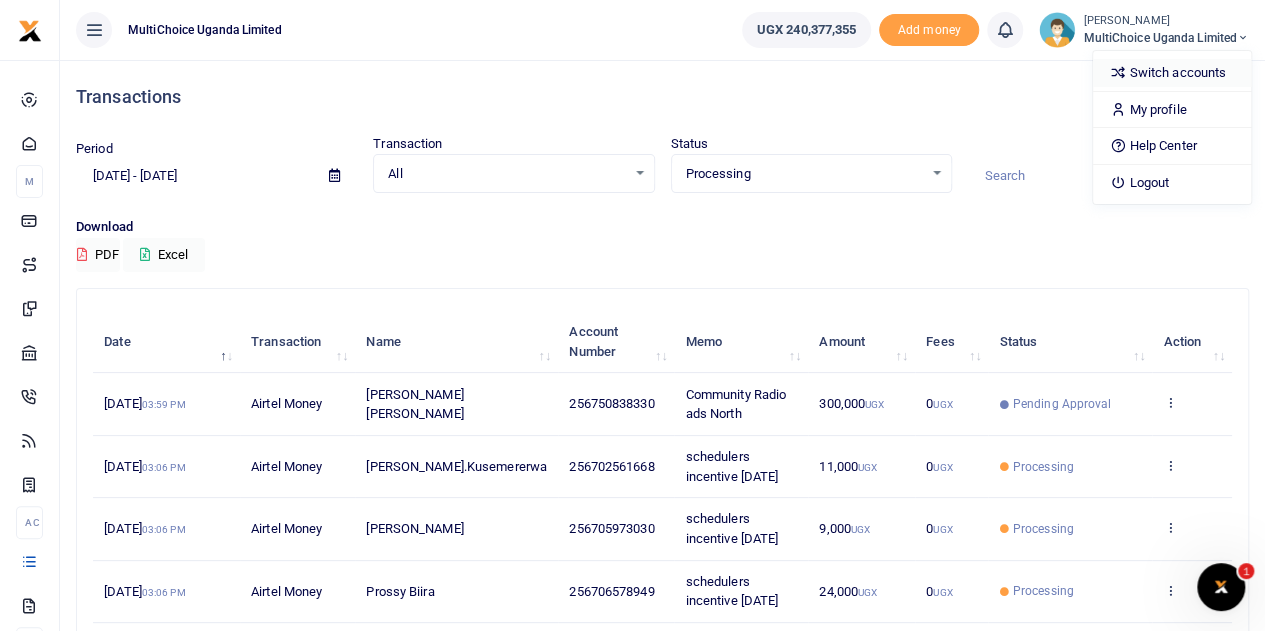 click on "Switch accounts" at bounding box center (1172, 73) 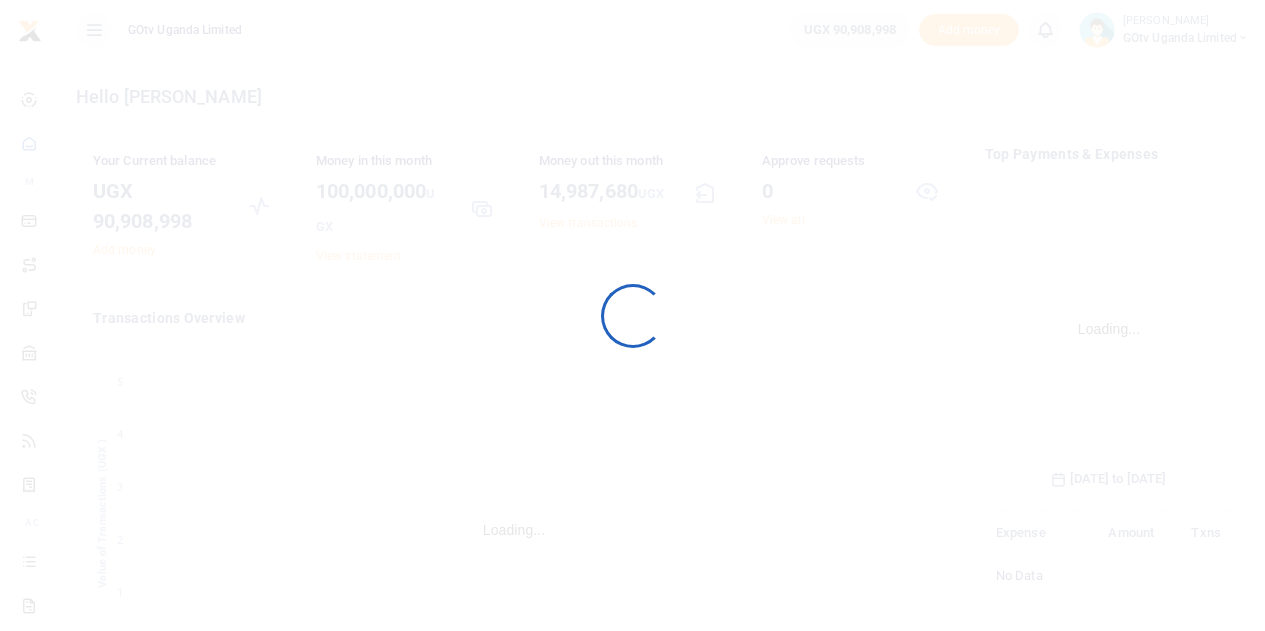 scroll, scrollTop: 0, scrollLeft: 0, axis: both 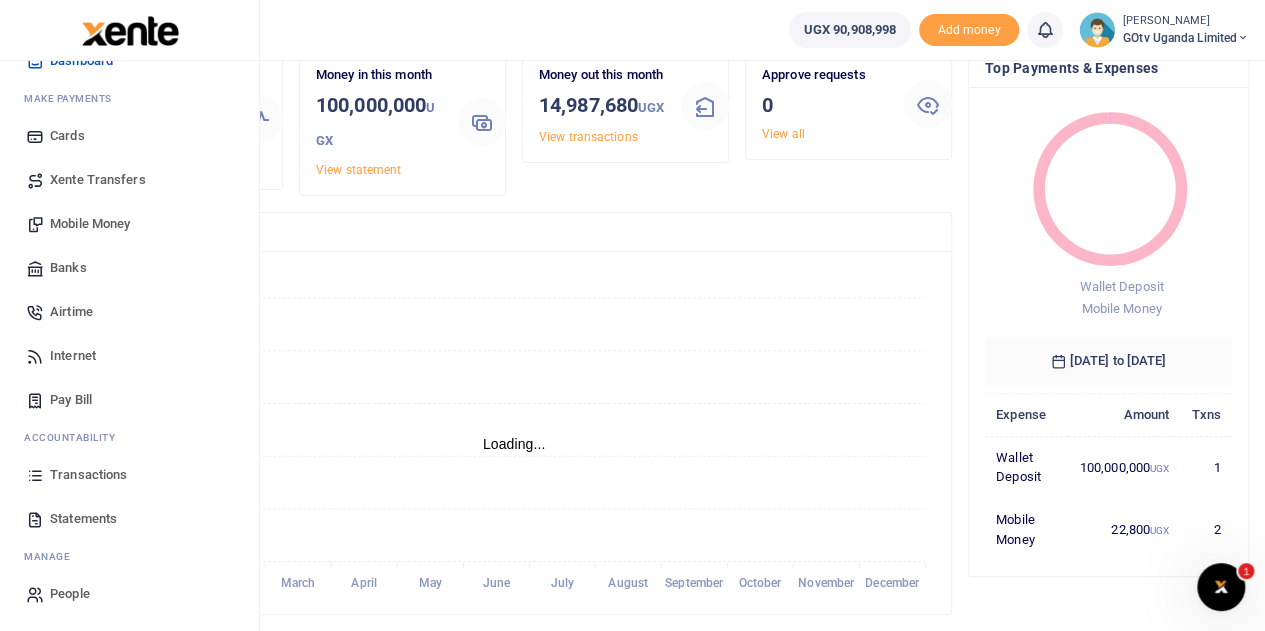 click on "Transactions" at bounding box center [88, 475] 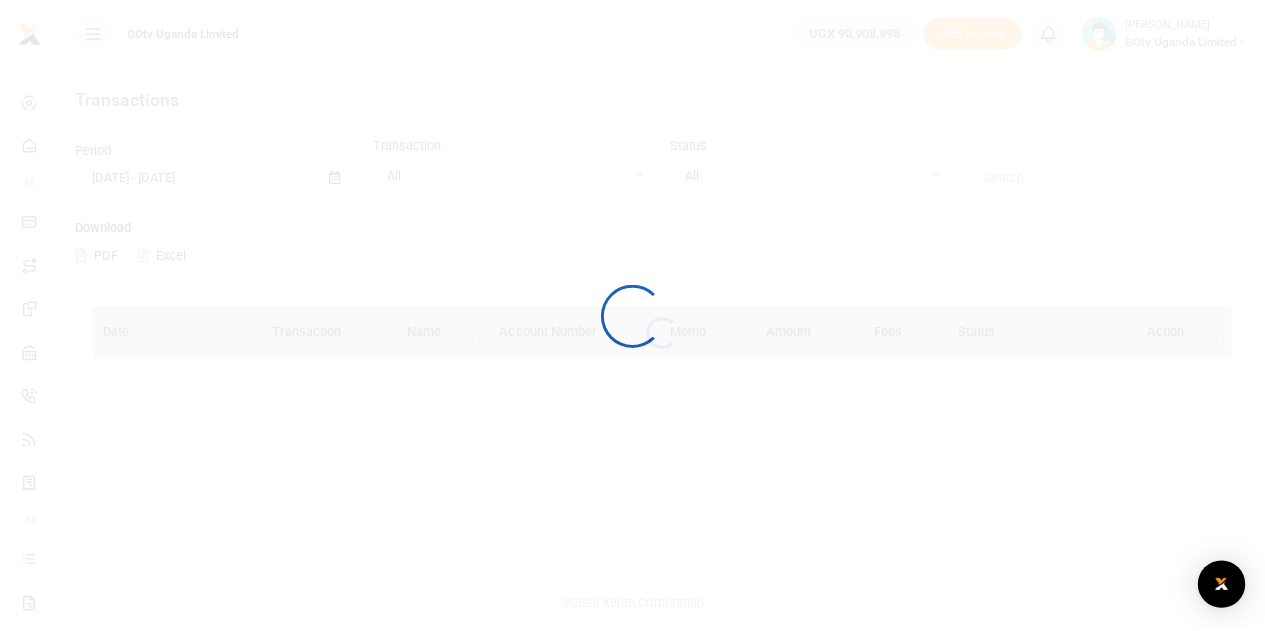 scroll, scrollTop: 0, scrollLeft: 0, axis: both 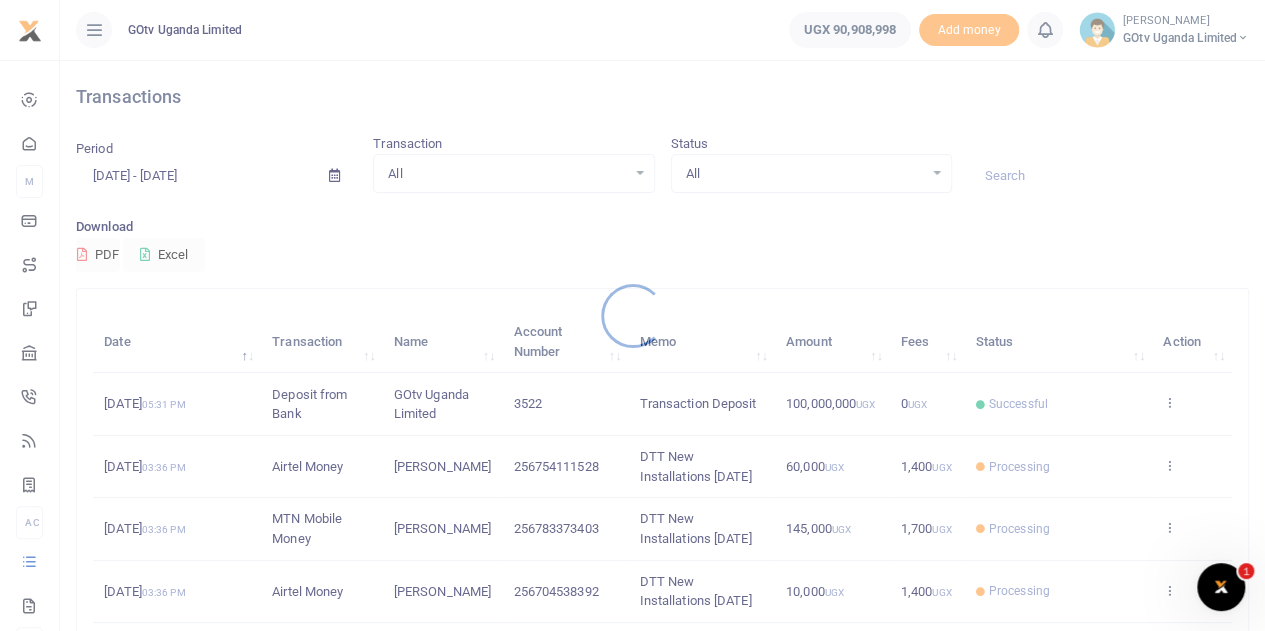 click at bounding box center [632, 315] 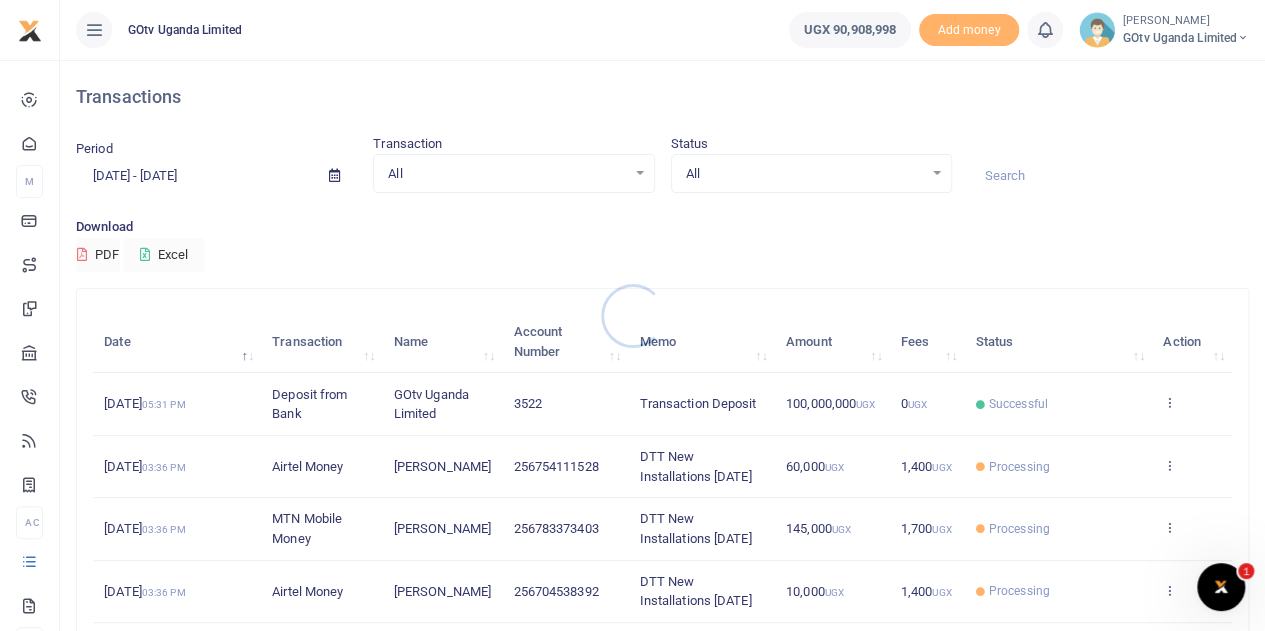 click at bounding box center [632, 315] 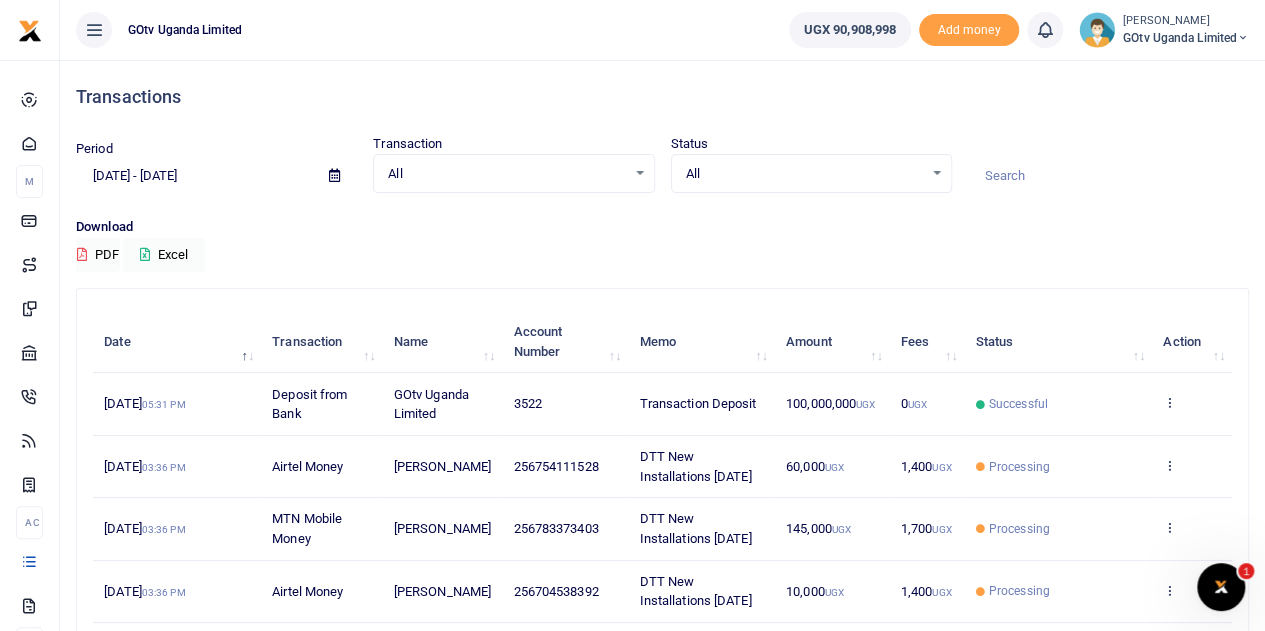 click on "All Select an option..." at bounding box center (811, 174) 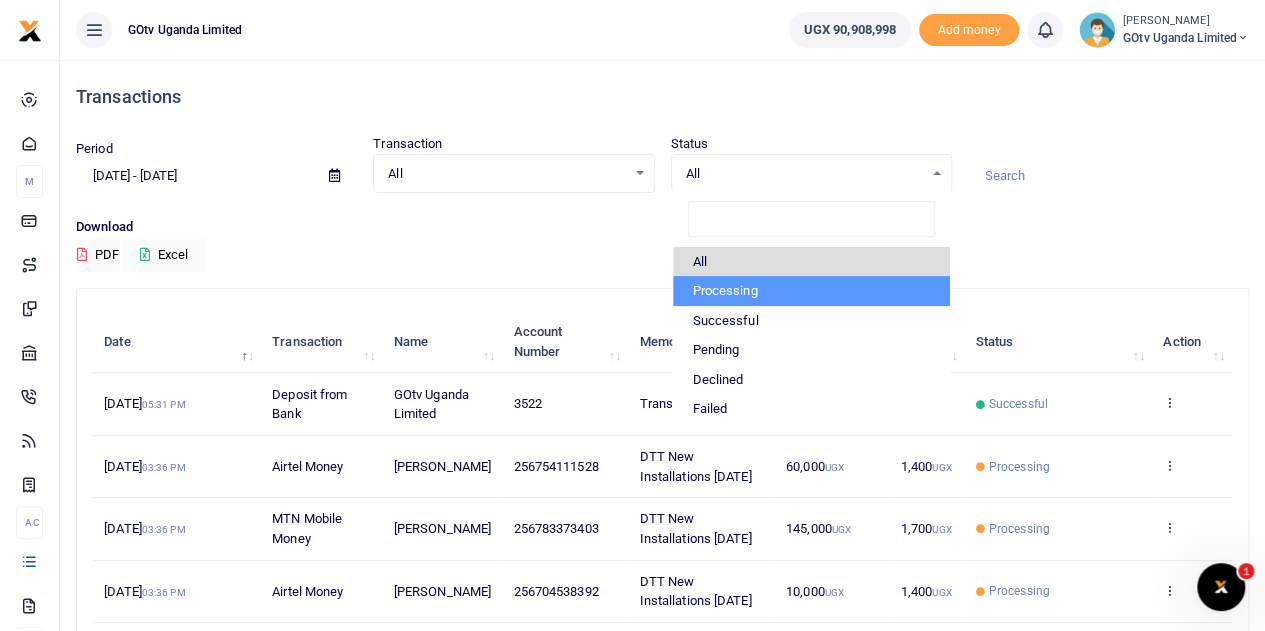 click on "Processing" at bounding box center [811, 291] 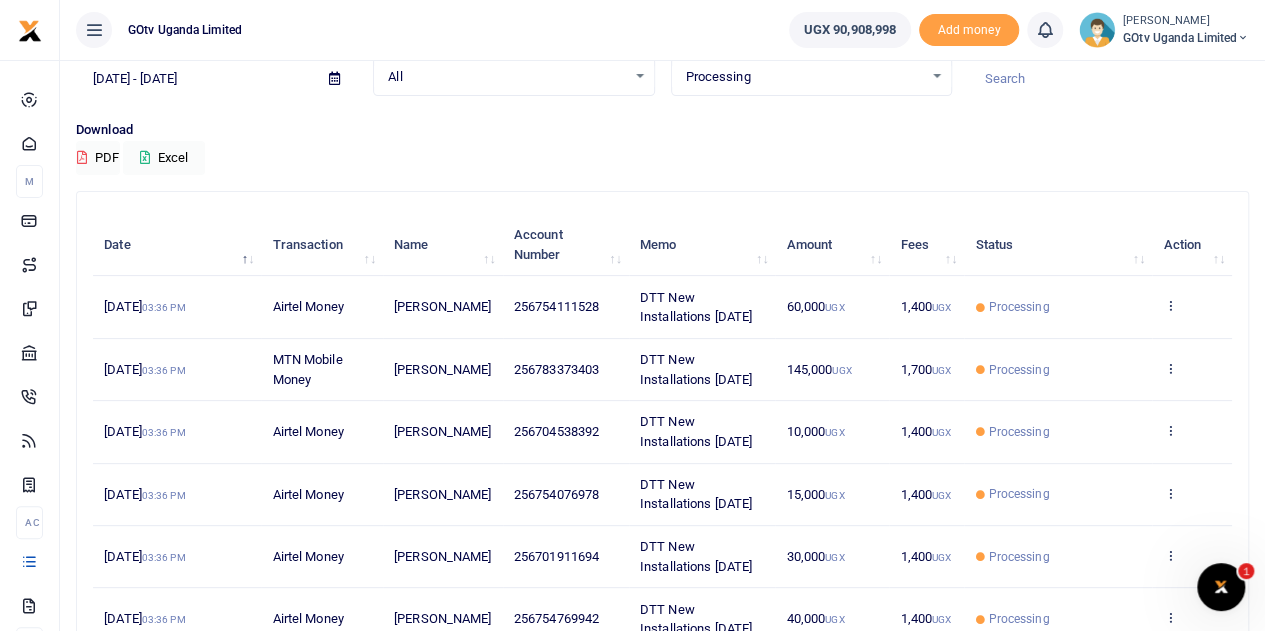 scroll, scrollTop: 497, scrollLeft: 0, axis: vertical 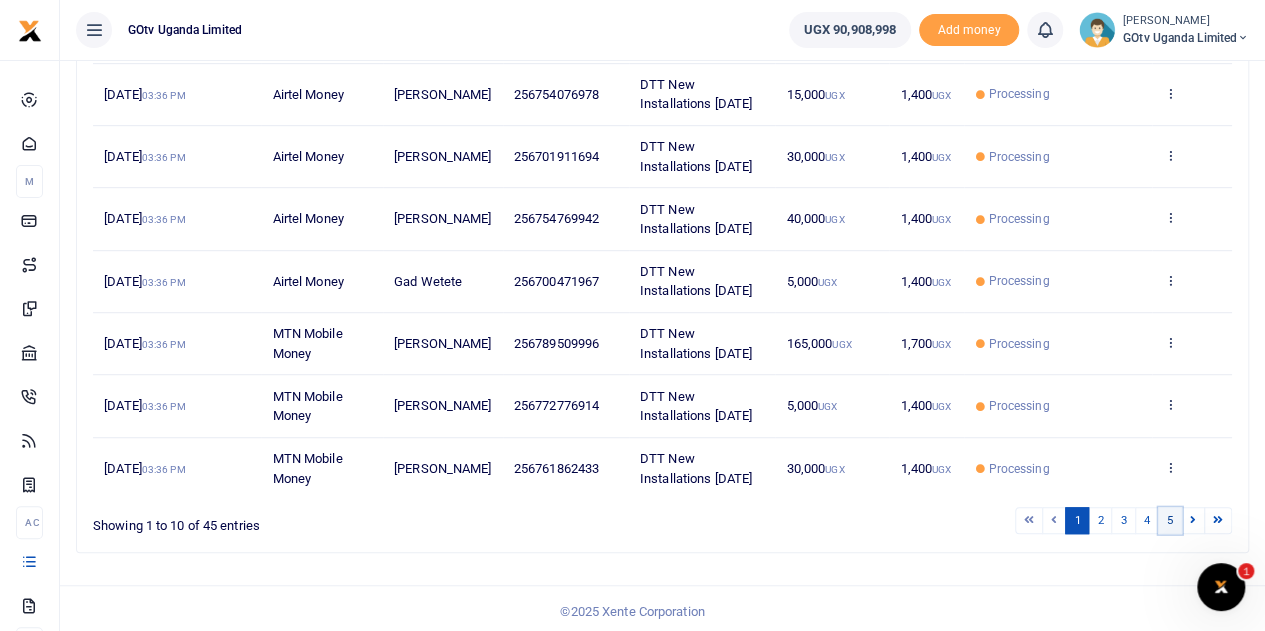 click on "5" at bounding box center [1170, 520] 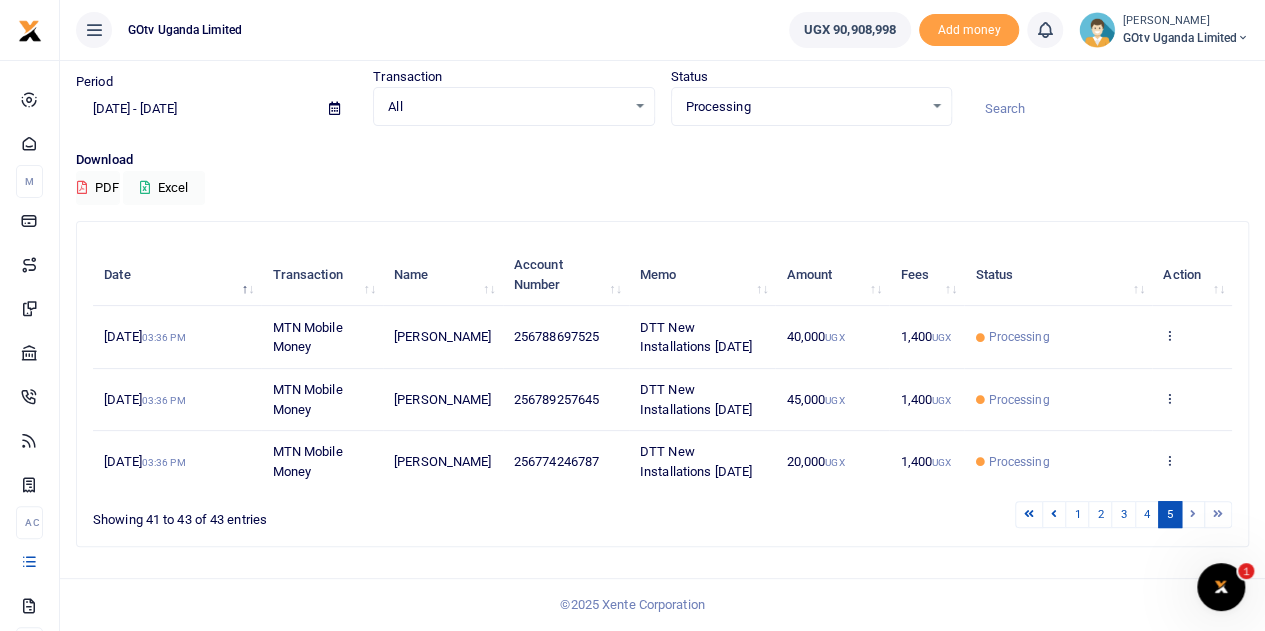 scroll, scrollTop: 62, scrollLeft: 0, axis: vertical 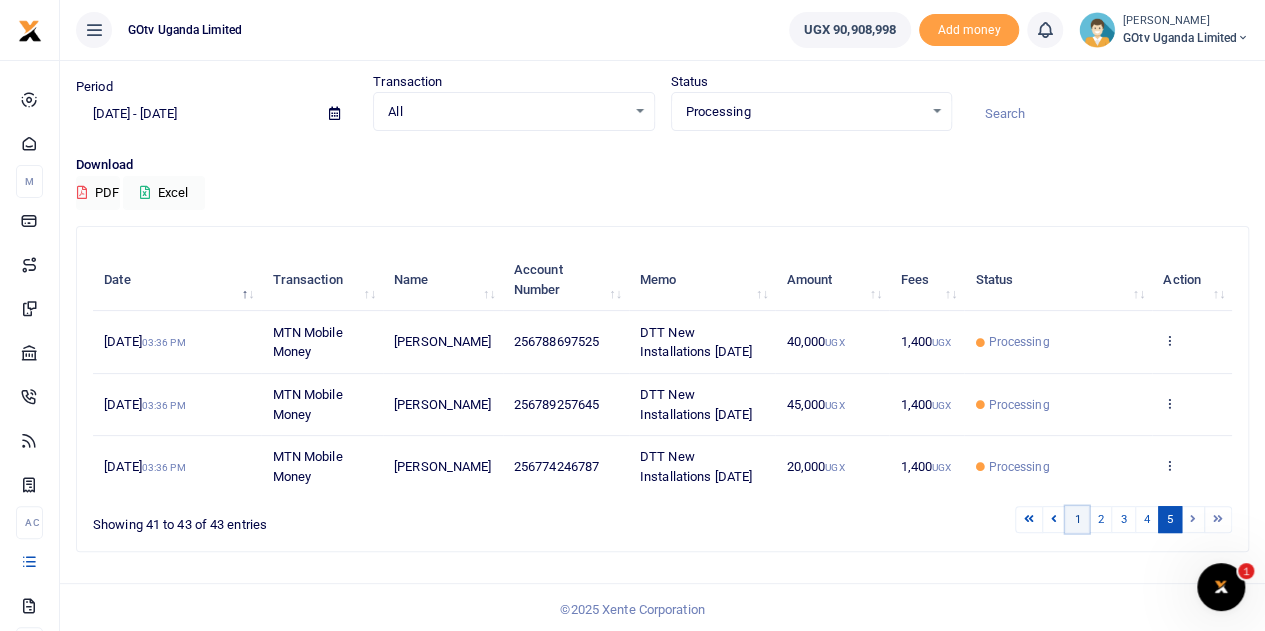 click on "1" at bounding box center (1077, 519) 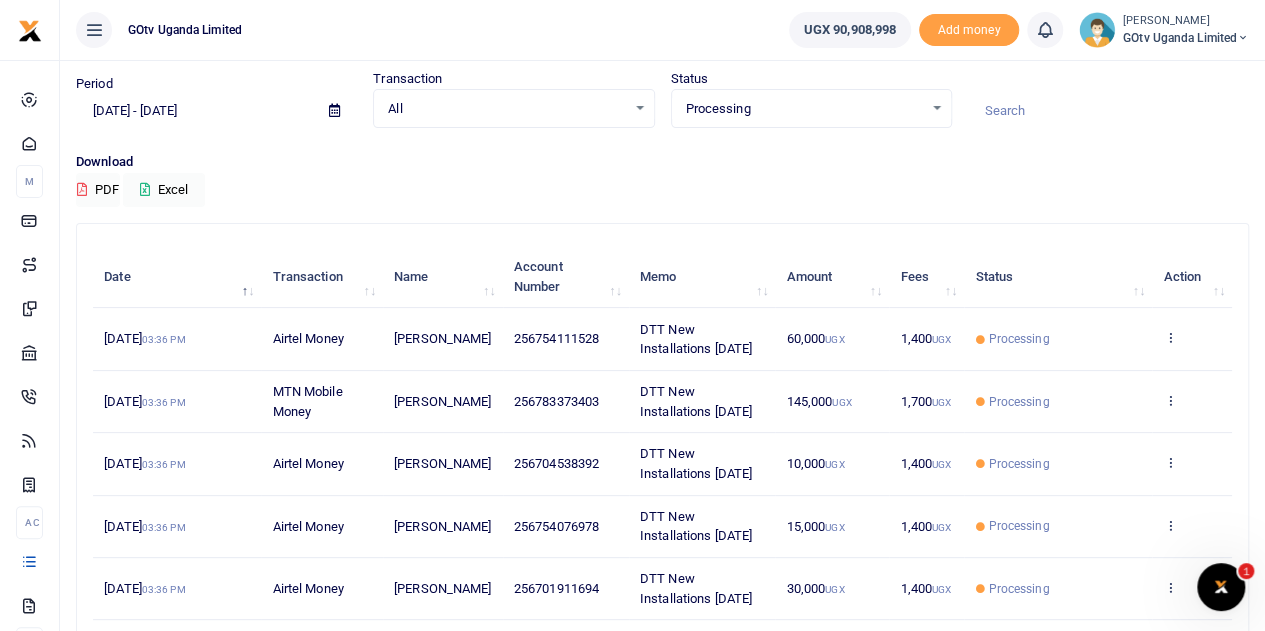 scroll, scrollTop: 0, scrollLeft: 0, axis: both 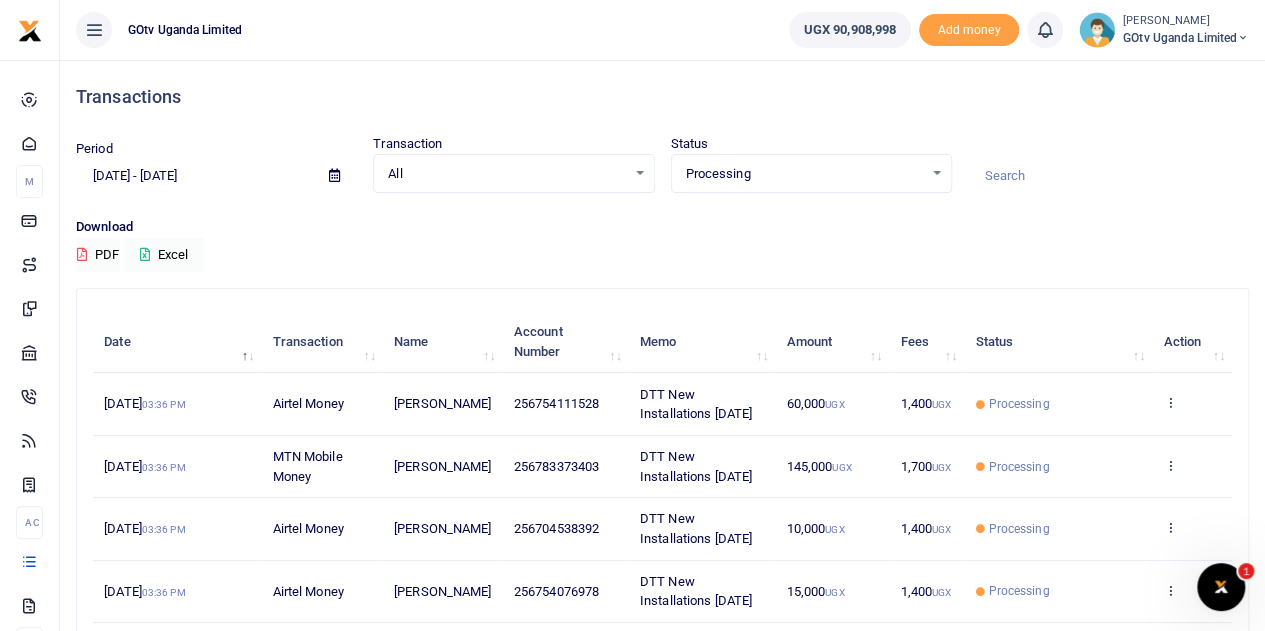 click on "[PERSON_NAME]" at bounding box center (1186, 21) 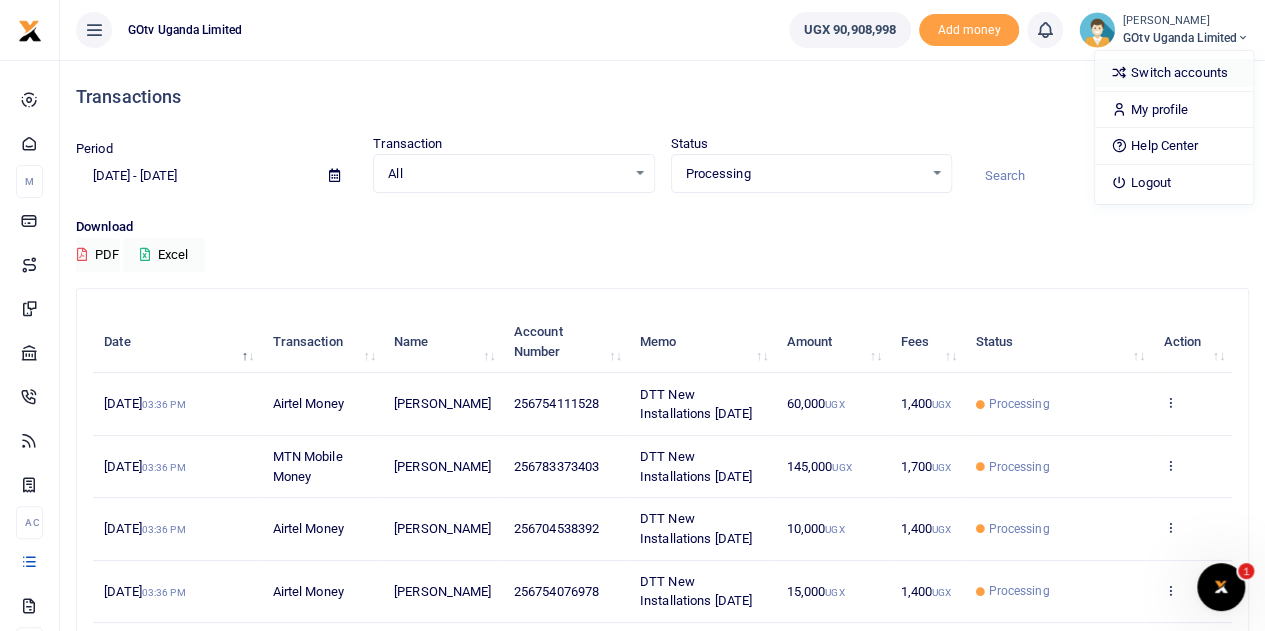 click on "Switch accounts" at bounding box center (1174, 73) 